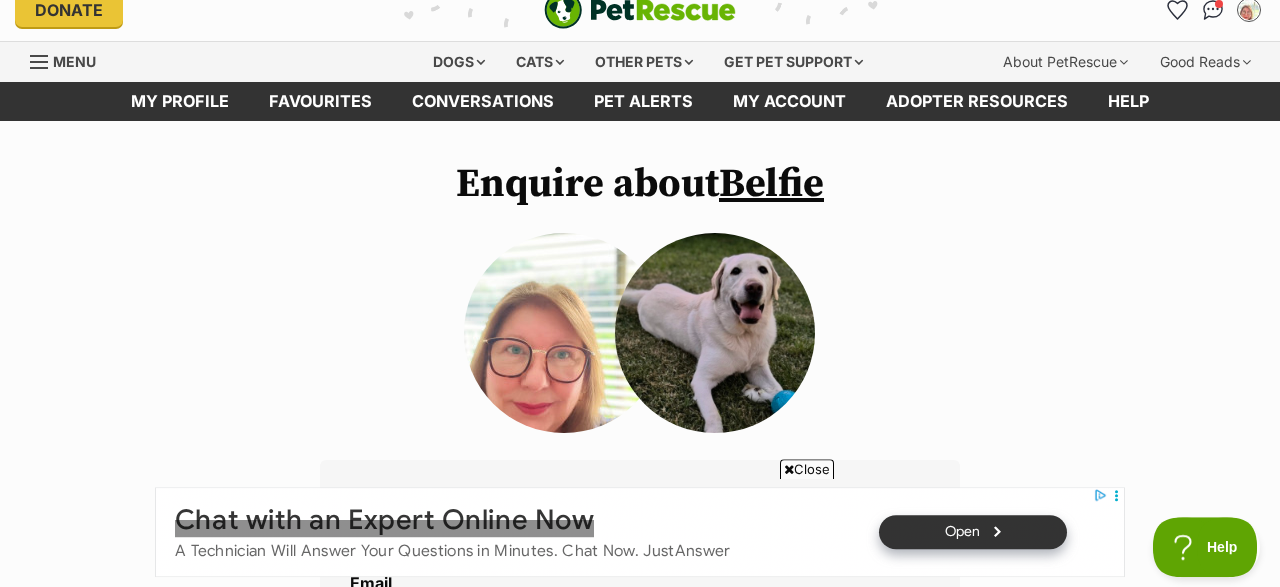 scroll, scrollTop: 0, scrollLeft: 0, axis: both 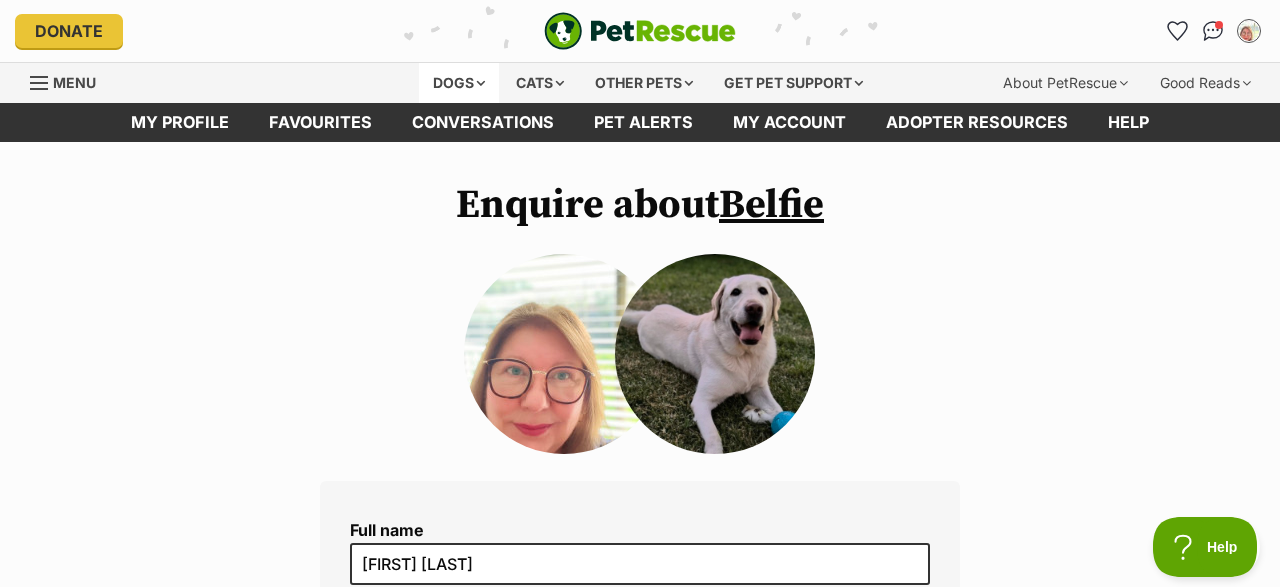 click on "Dogs" at bounding box center (459, 83) 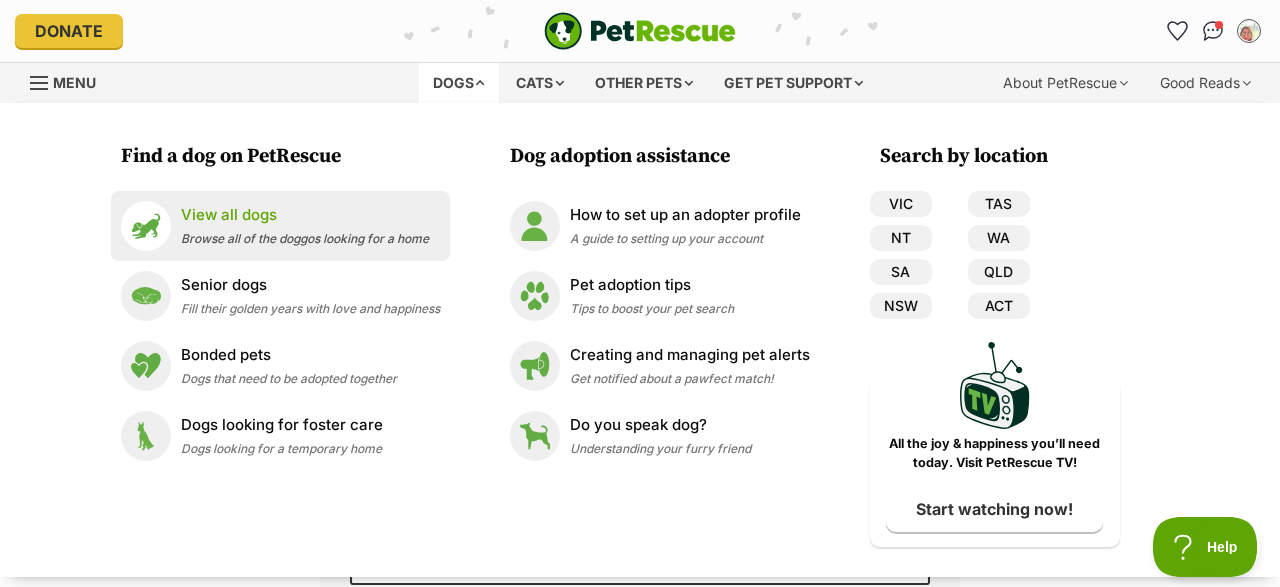click on "View all dogs" at bounding box center (305, 215) 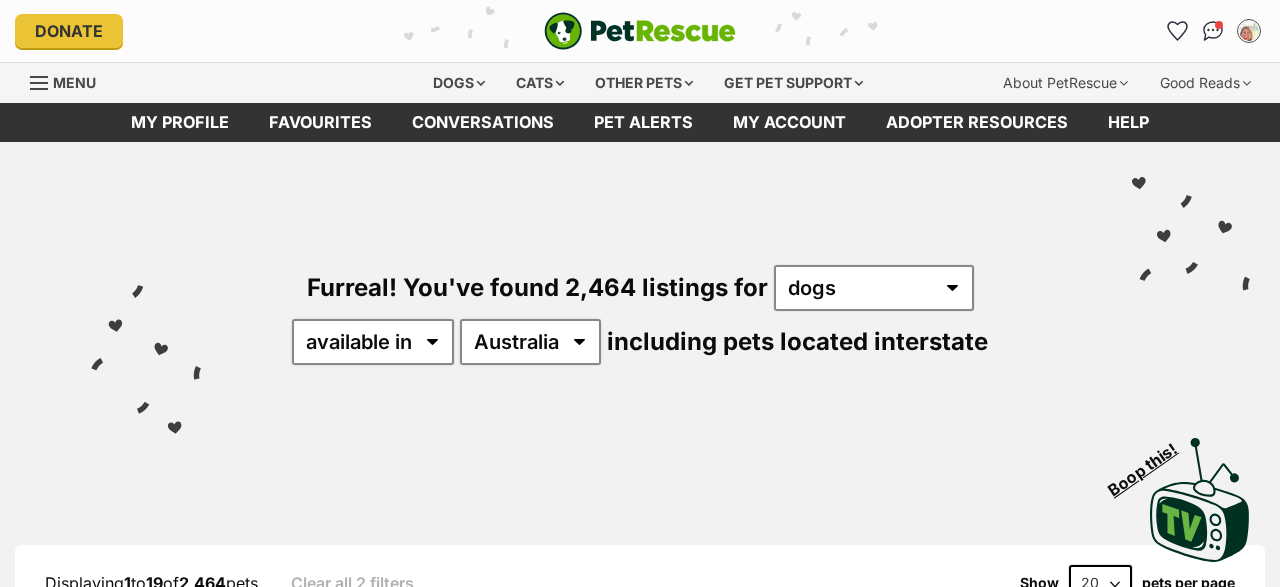 scroll, scrollTop: 0, scrollLeft: 0, axis: both 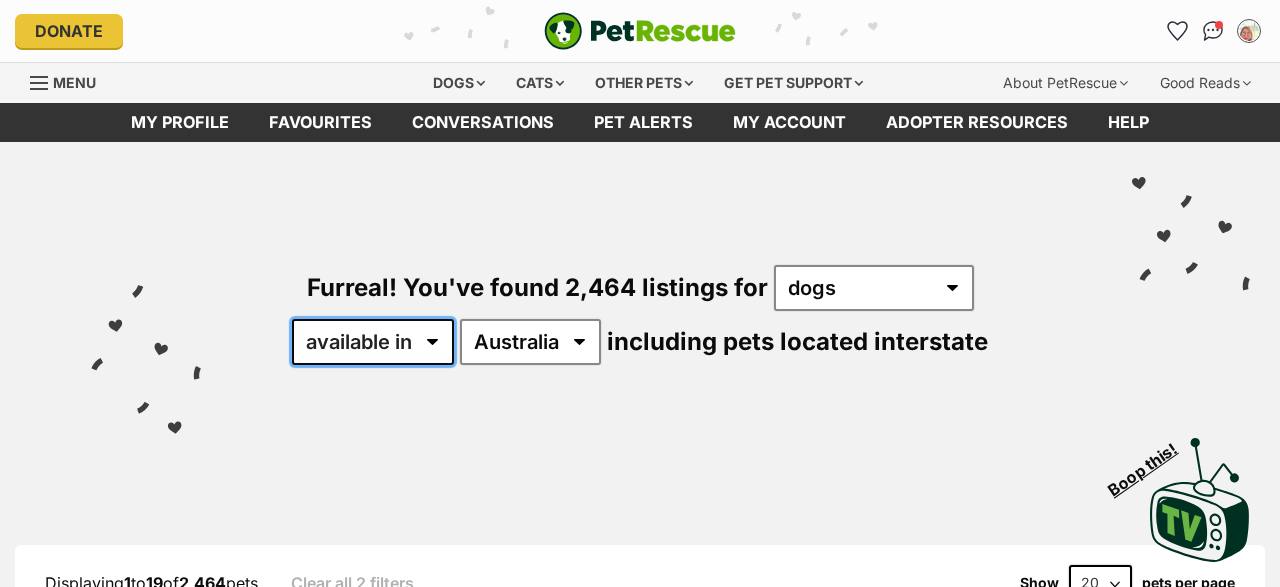 click on "available in
located in" at bounding box center [373, 342] 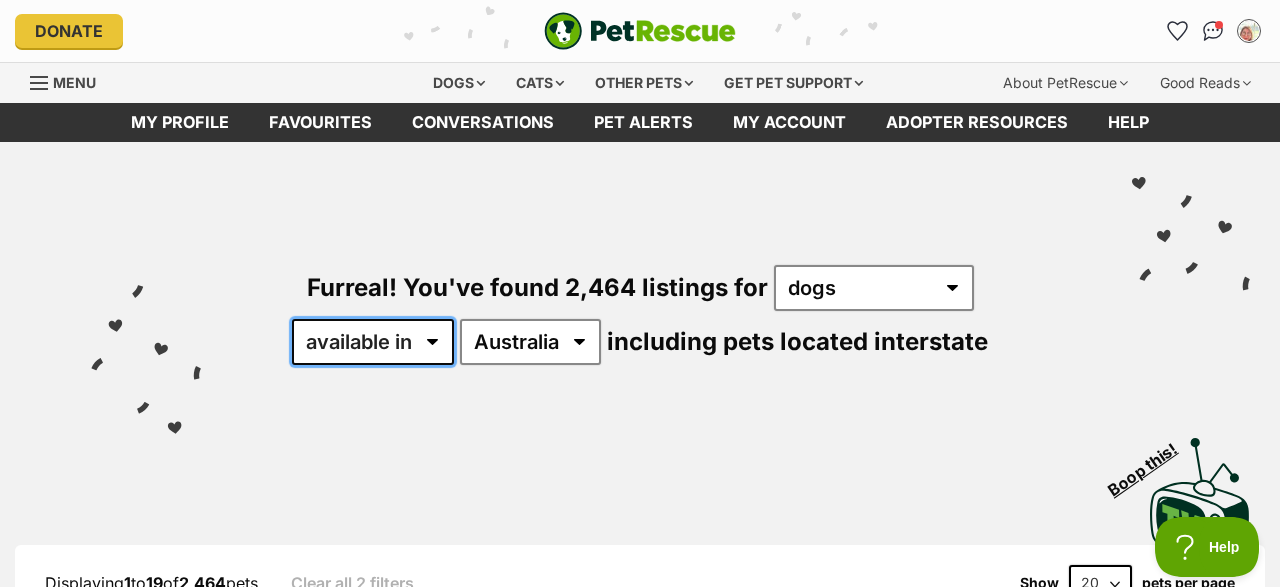 scroll, scrollTop: 0, scrollLeft: 0, axis: both 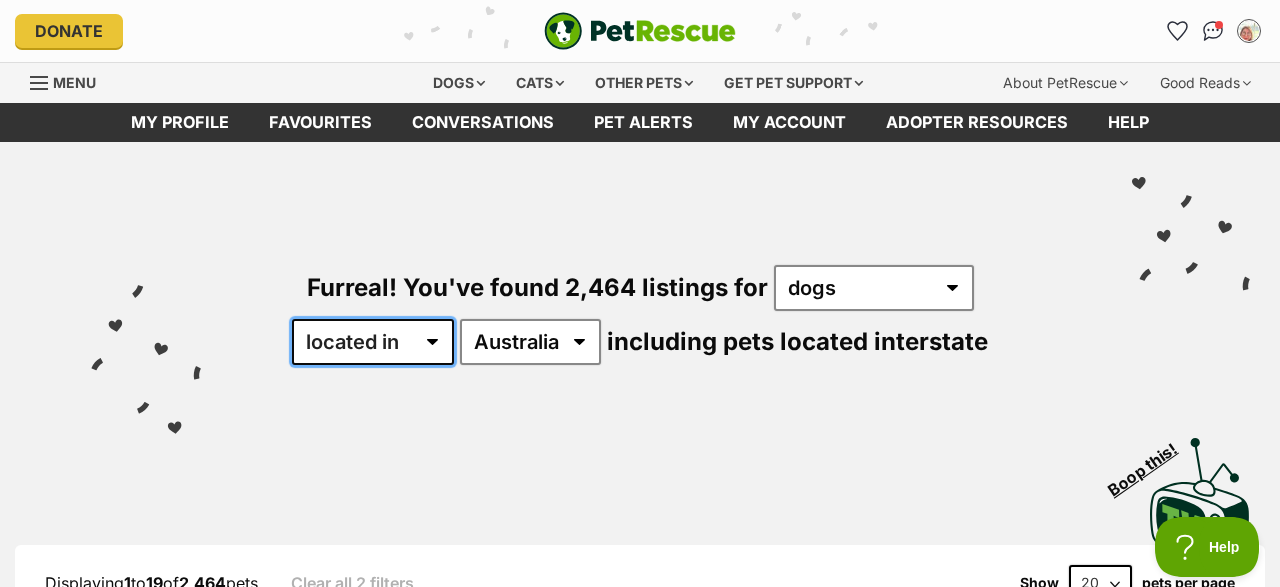 click on "located in" at bounding box center (0, 0) 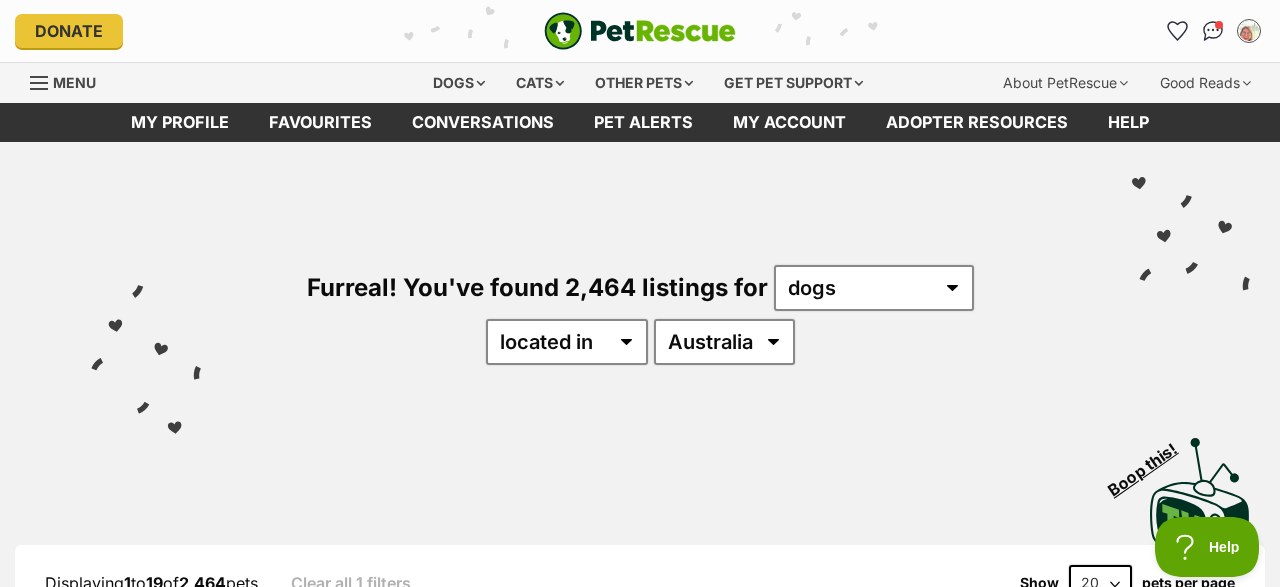 scroll, scrollTop: 0, scrollLeft: 0, axis: both 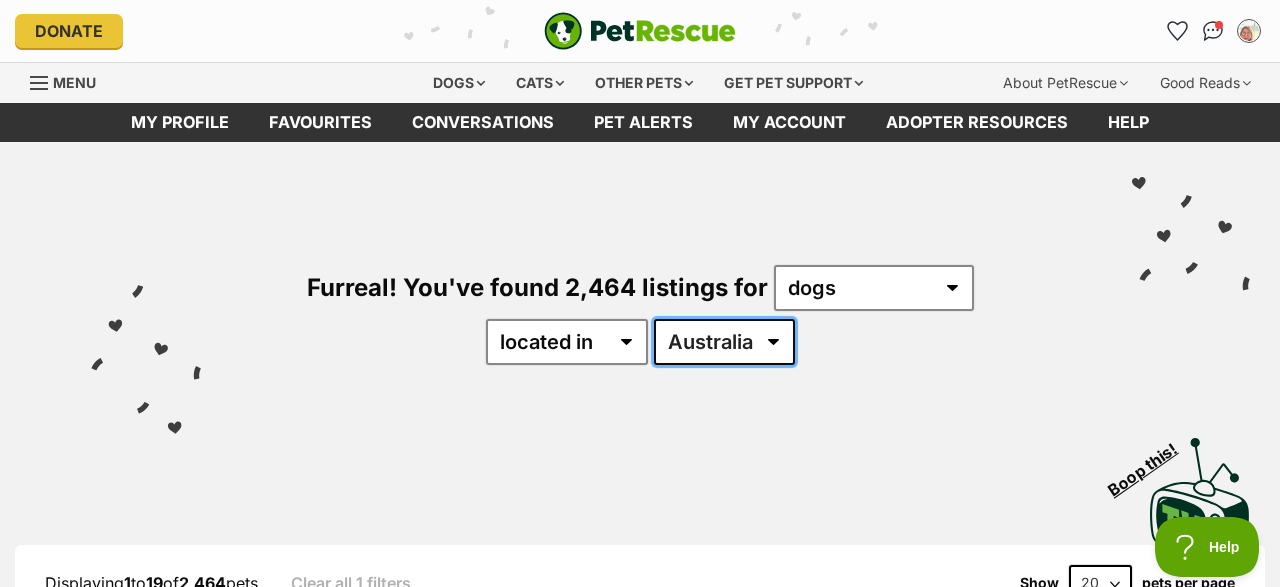 click on "Australia
ACT
NSW
NT
QLD
SA
TAS
VIC
WA" at bounding box center (724, 342) 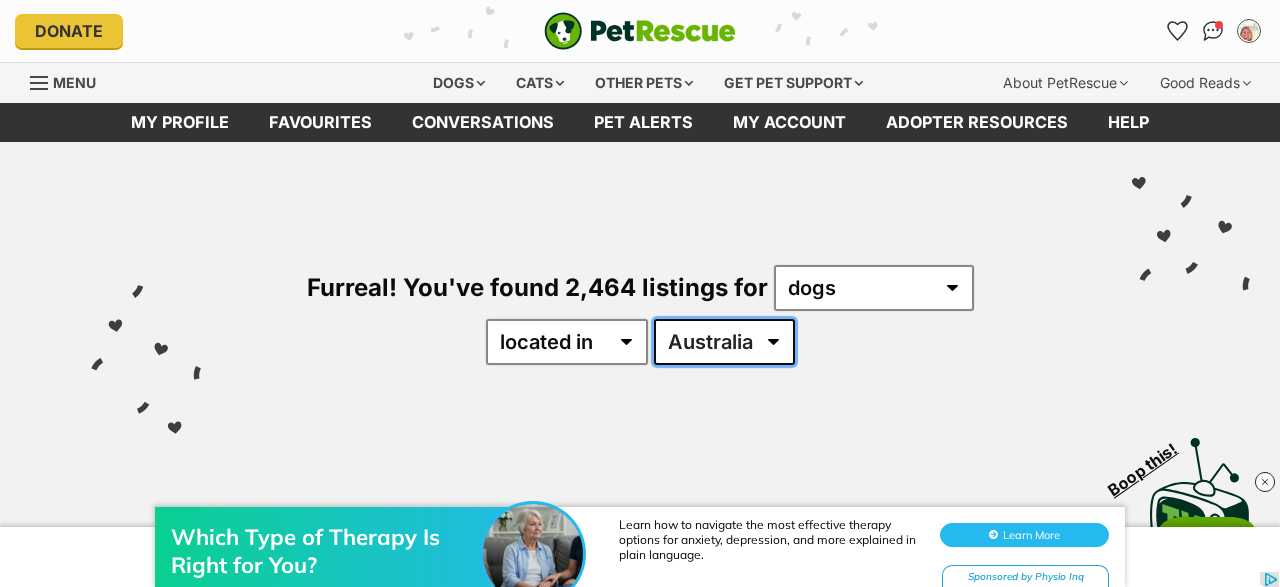 scroll, scrollTop: 0, scrollLeft: 0, axis: both 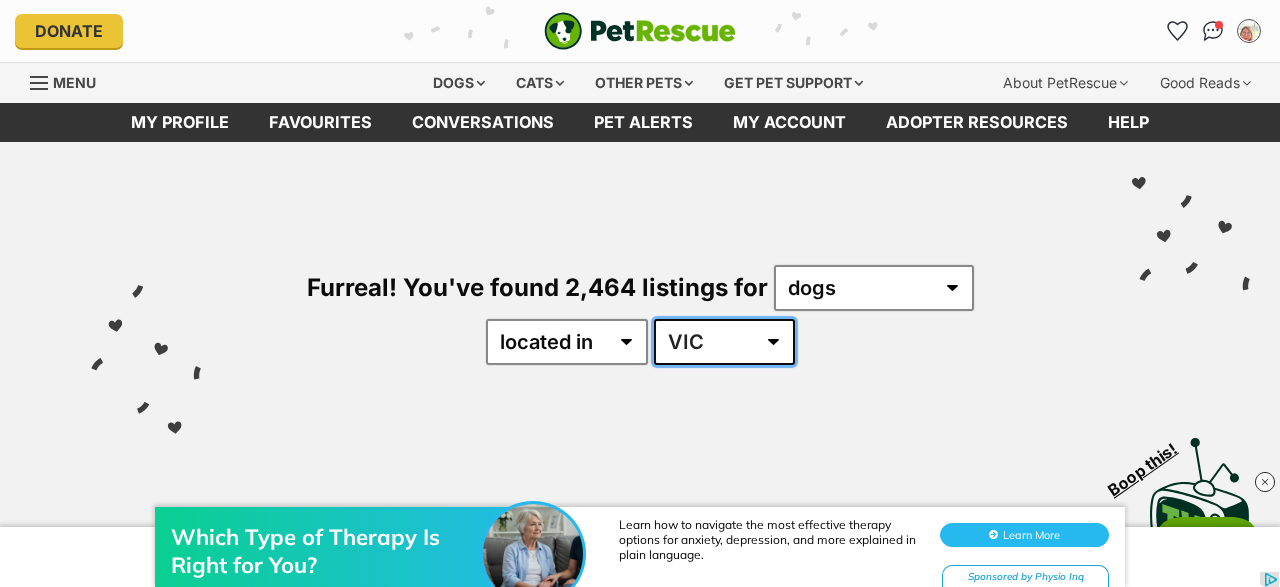 click on "VIC" at bounding box center (0, 0) 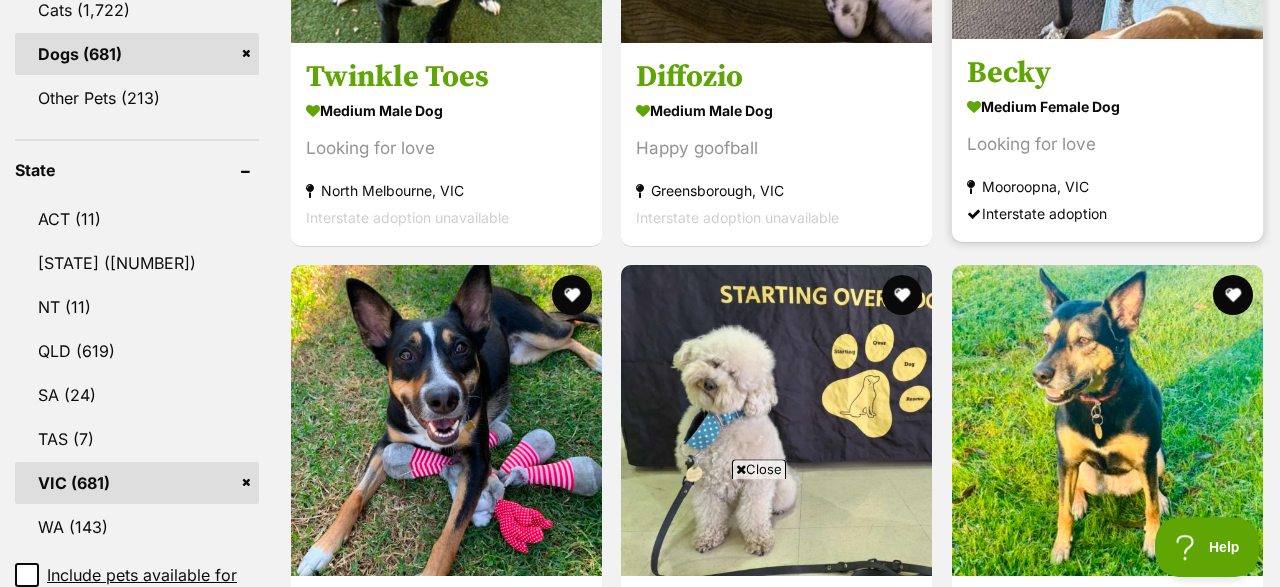 scroll, scrollTop: 1040, scrollLeft: 0, axis: vertical 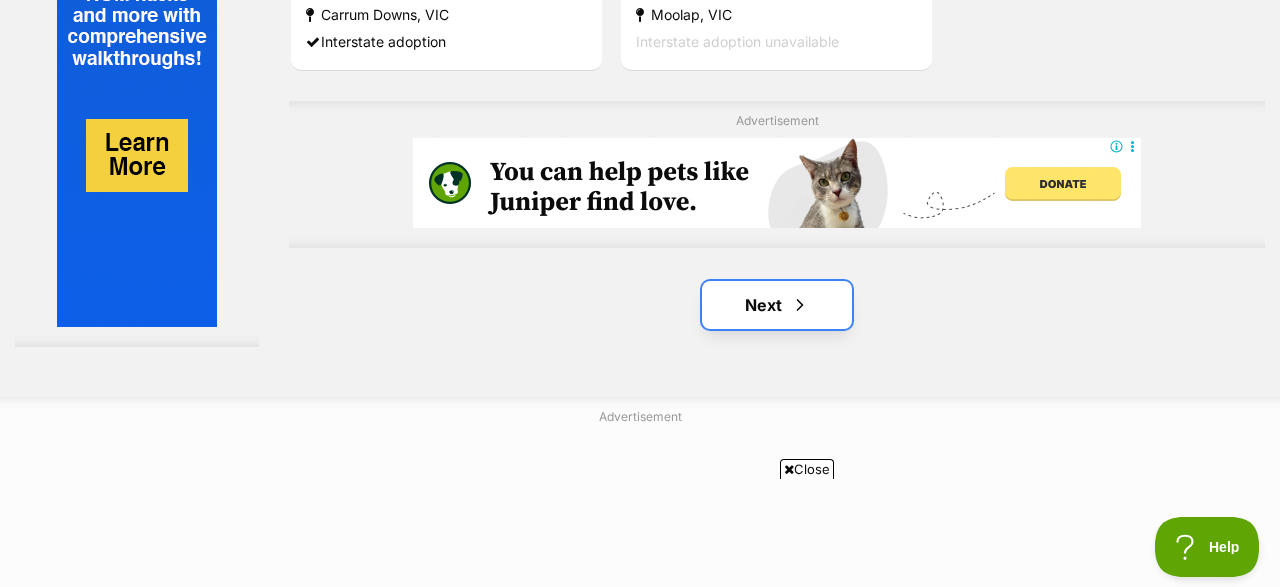 click on "Next" at bounding box center [777, 305] 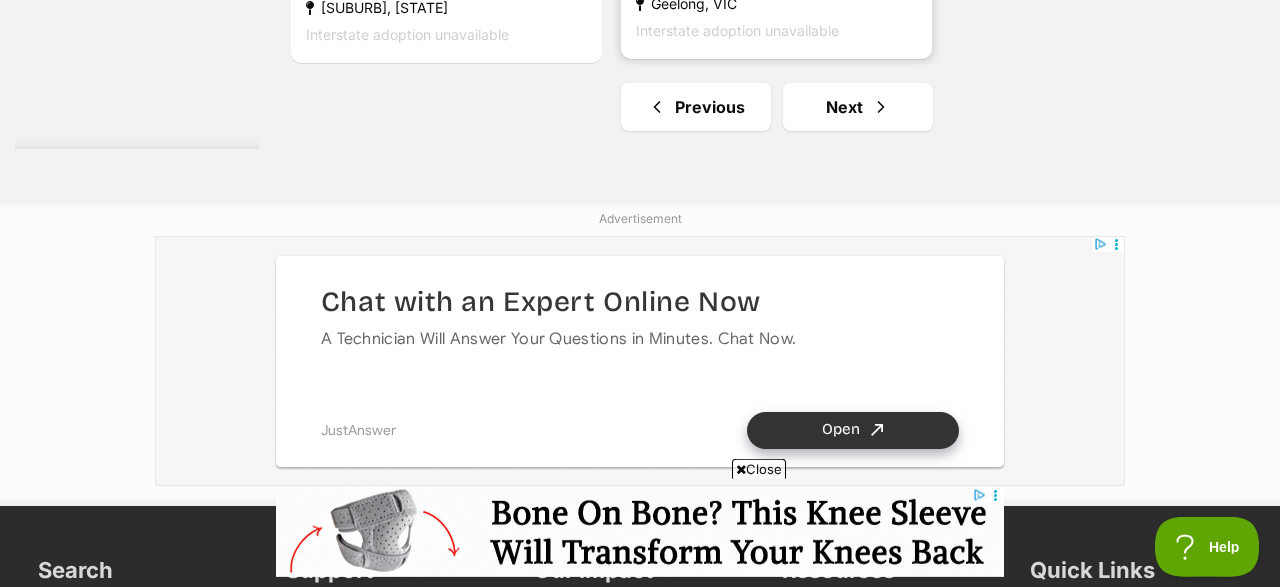 scroll, scrollTop: 4888, scrollLeft: 0, axis: vertical 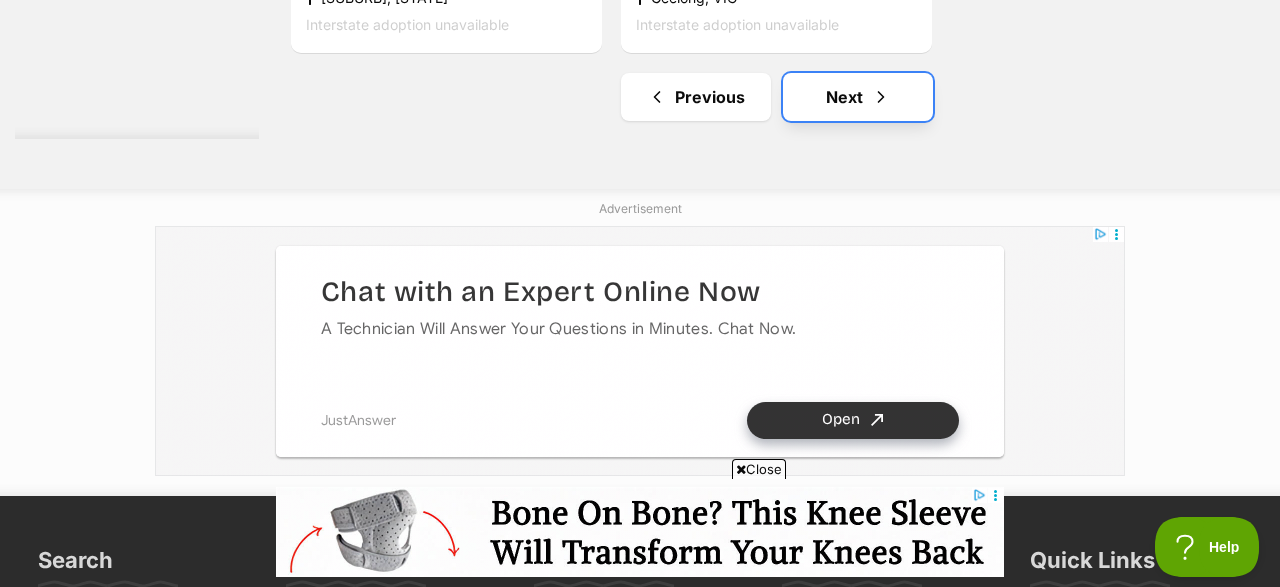 click on "Next" at bounding box center [858, 97] 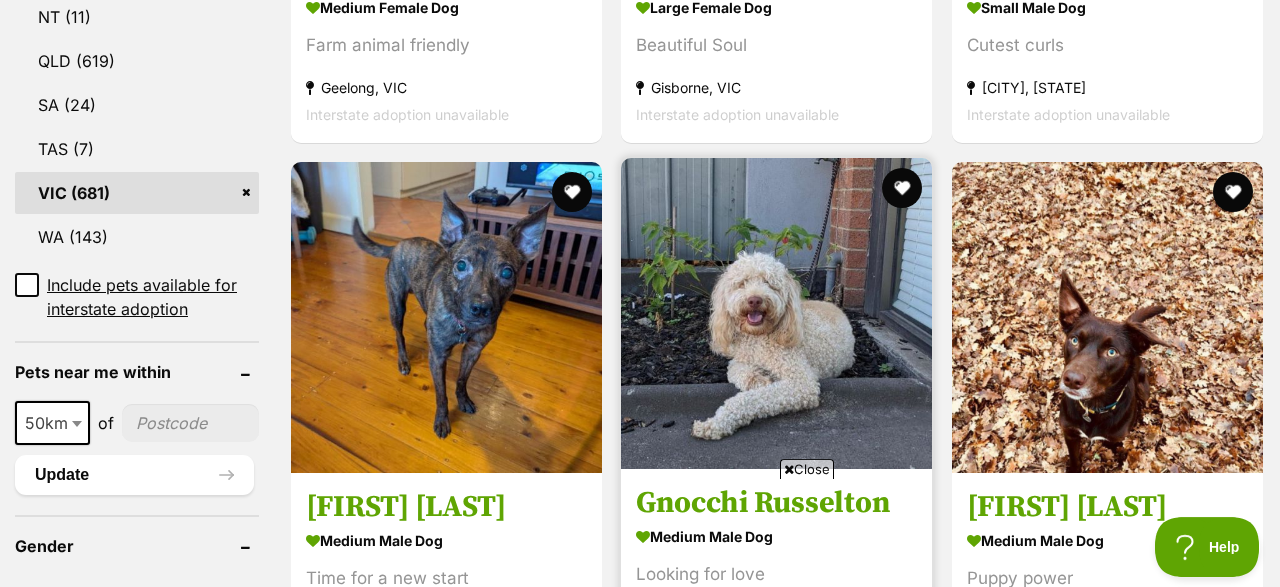 scroll, scrollTop: 1248, scrollLeft: 0, axis: vertical 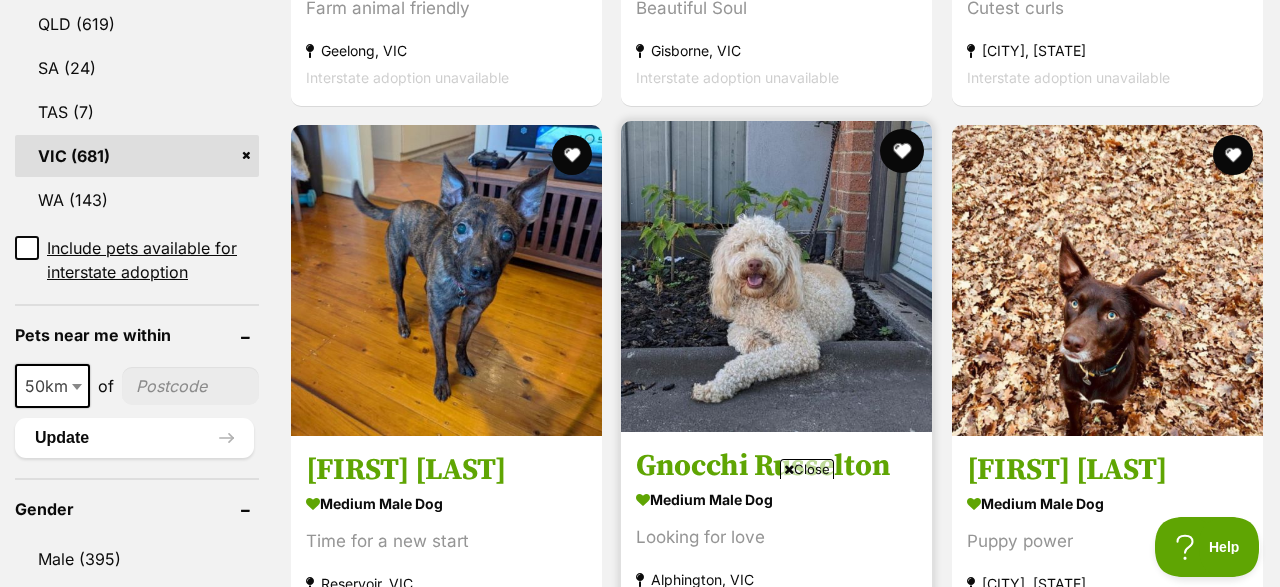 click at bounding box center (903, 151) 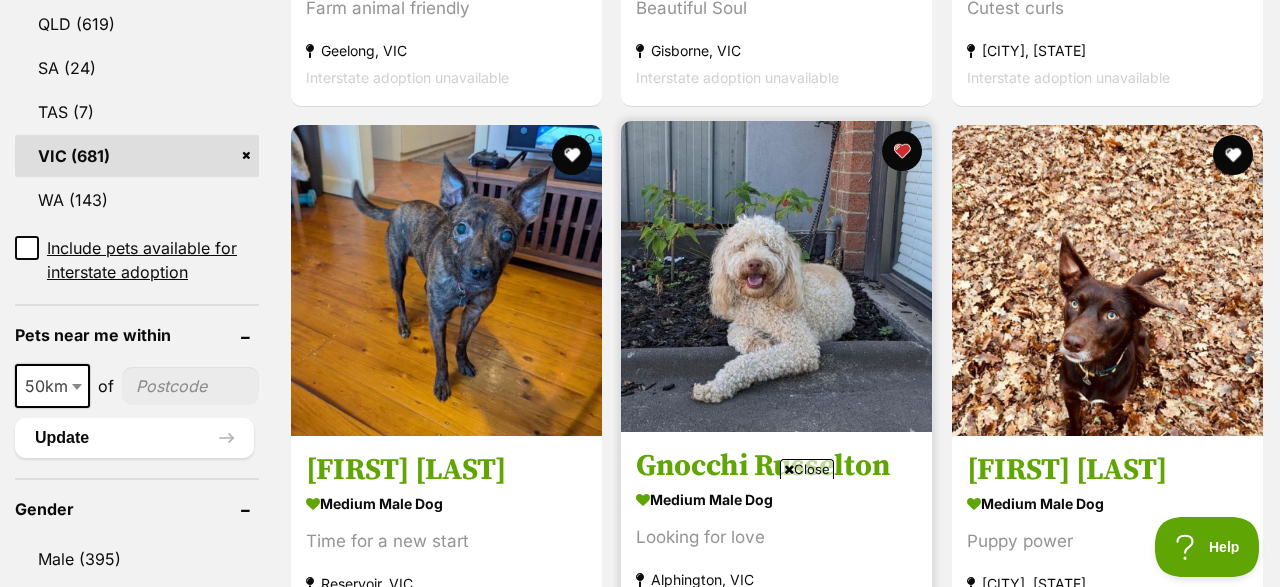 click at bounding box center (776, 276) 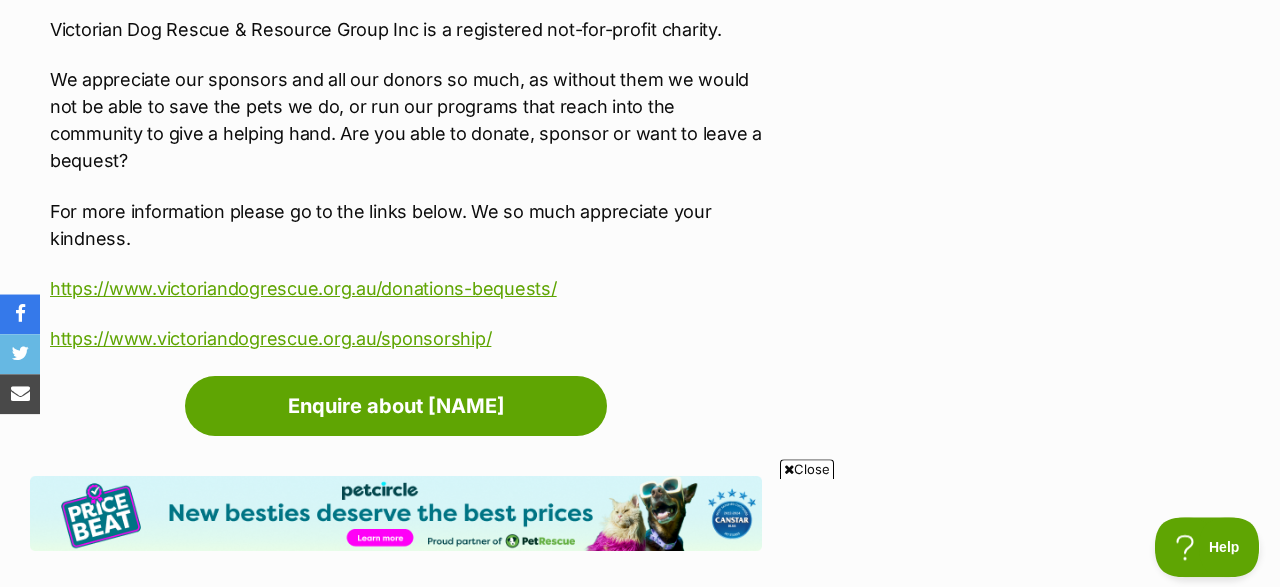 scroll, scrollTop: 4160, scrollLeft: 0, axis: vertical 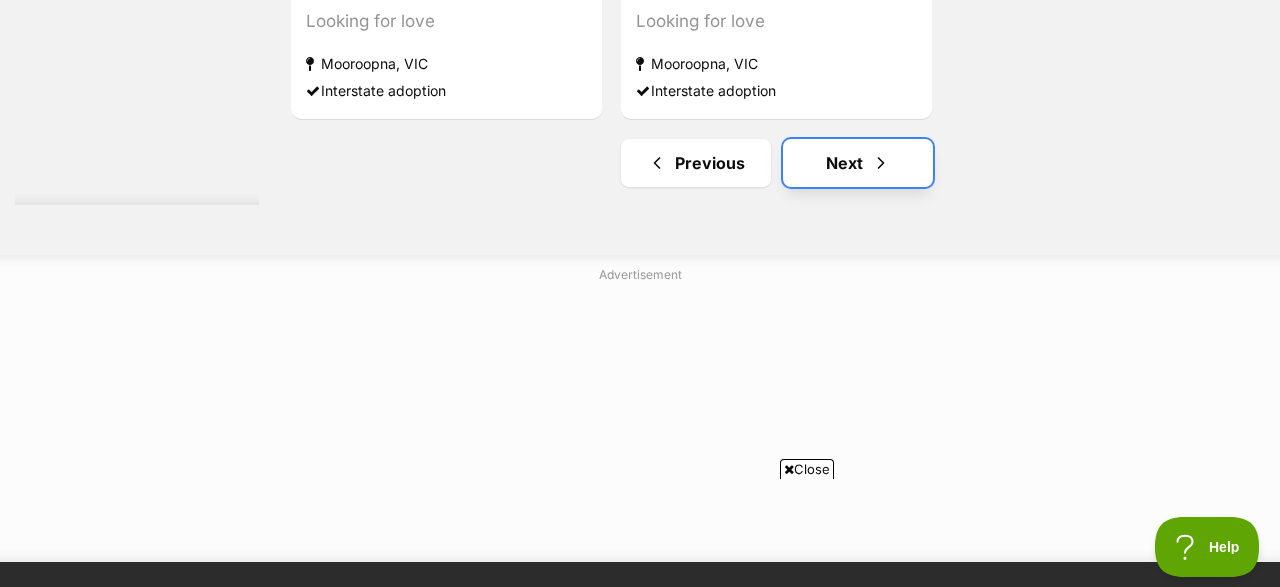 click on "Next" at bounding box center (858, 163) 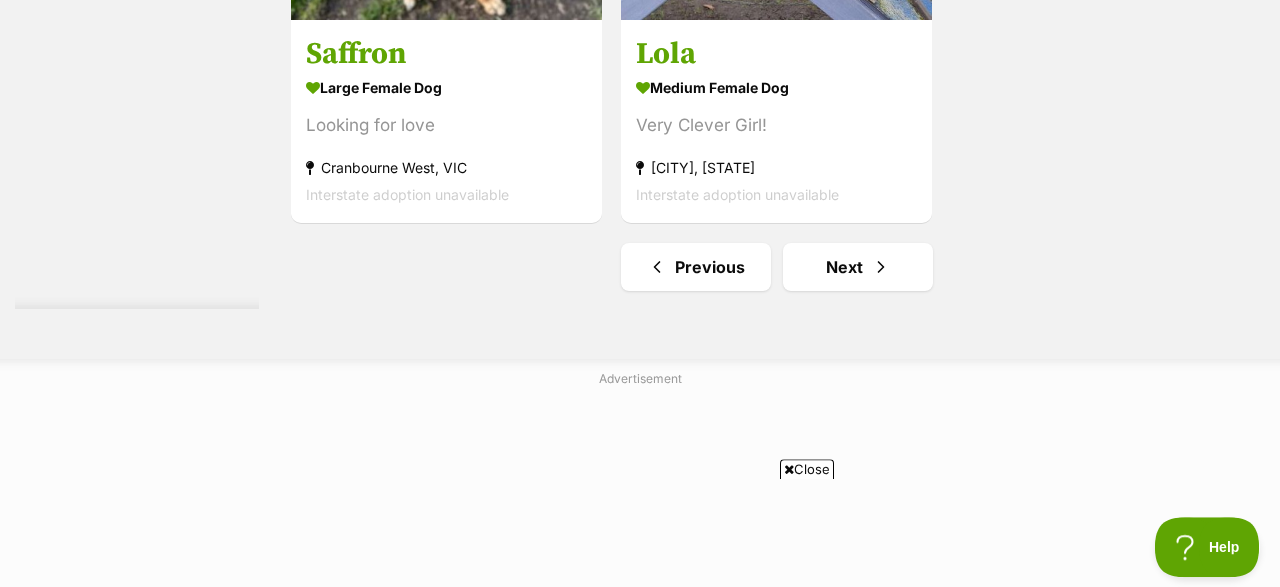 scroll, scrollTop: 4784, scrollLeft: 0, axis: vertical 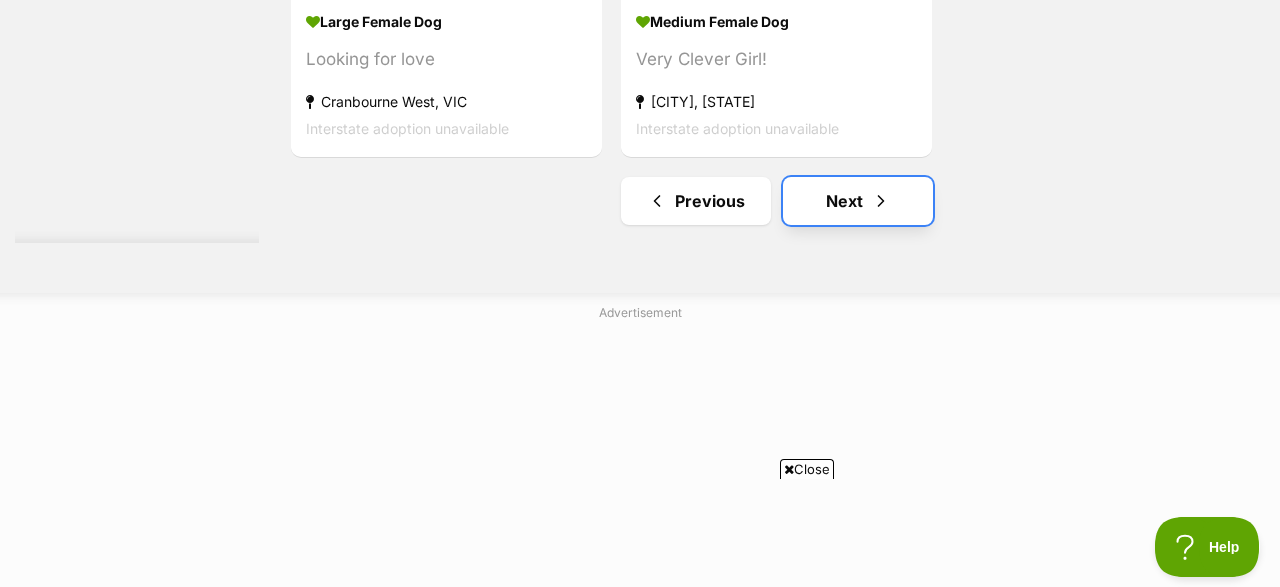 click at bounding box center (881, 201) 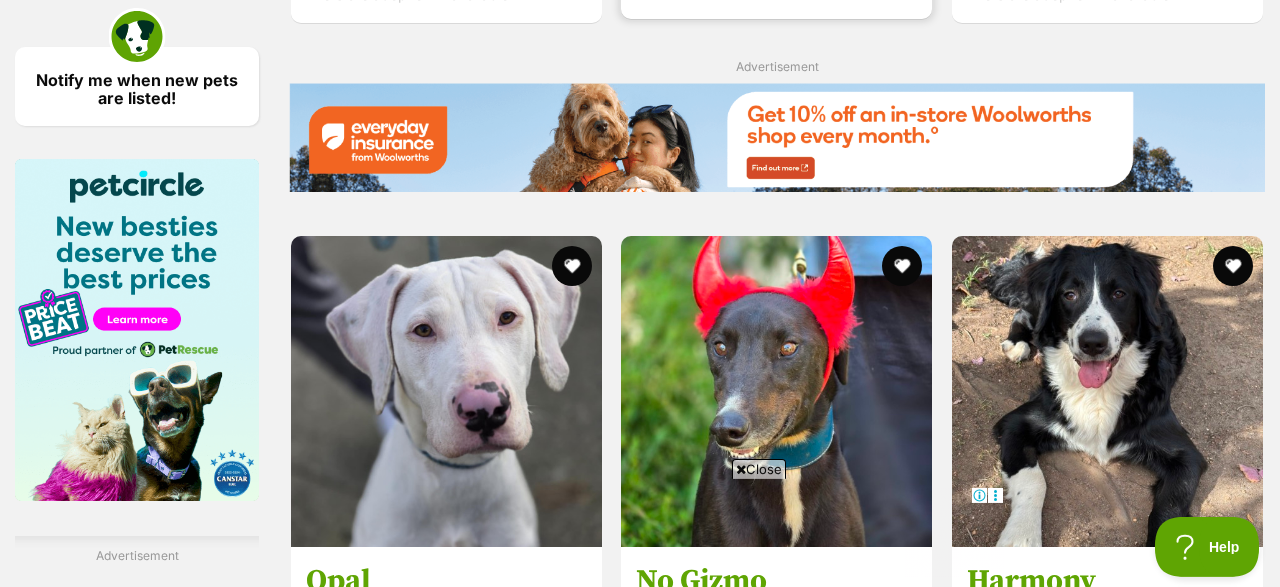 scroll, scrollTop: 3120, scrollLeft: 0, axis: vertical 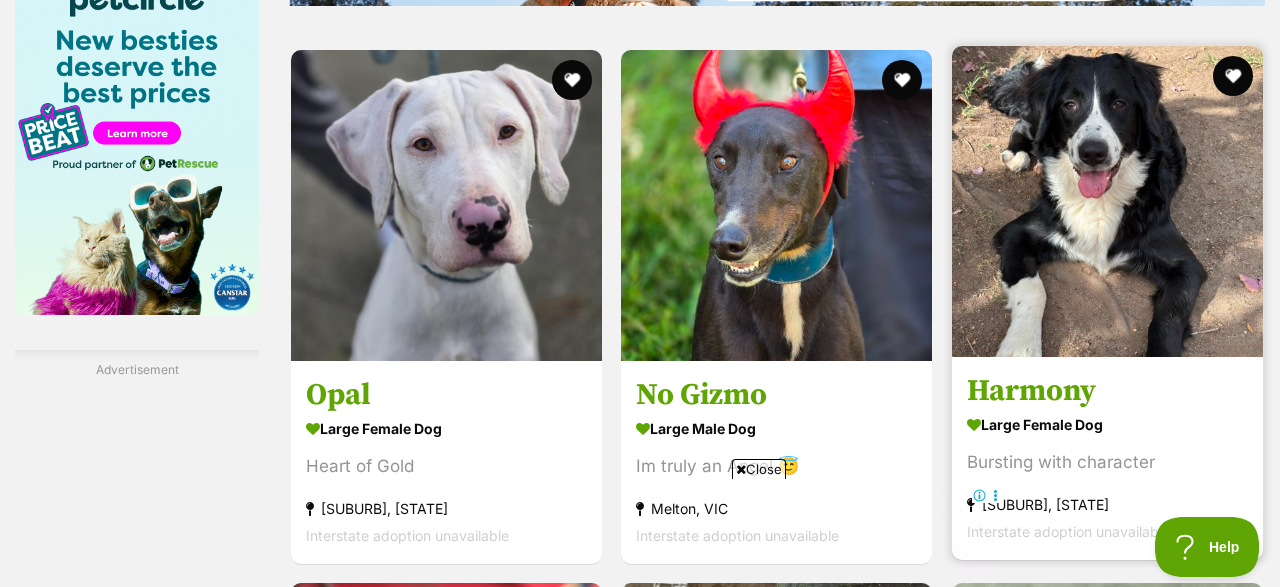click at bounding box center (1107, 201) 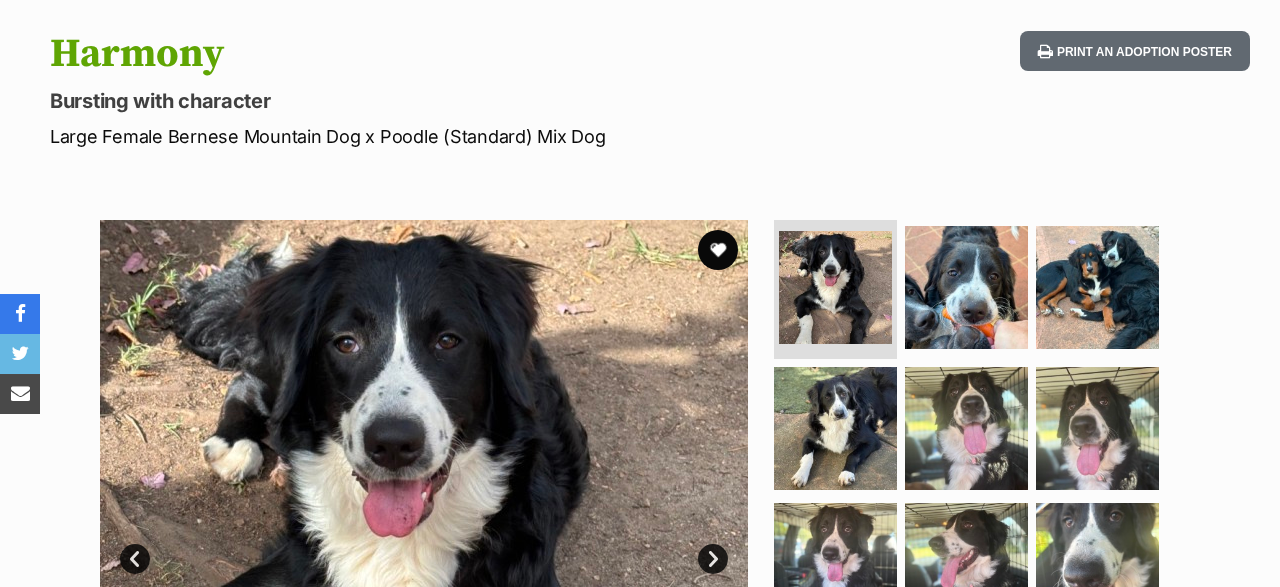 scroll, scrollTop: 0, scrollLeft: 0, axis: both 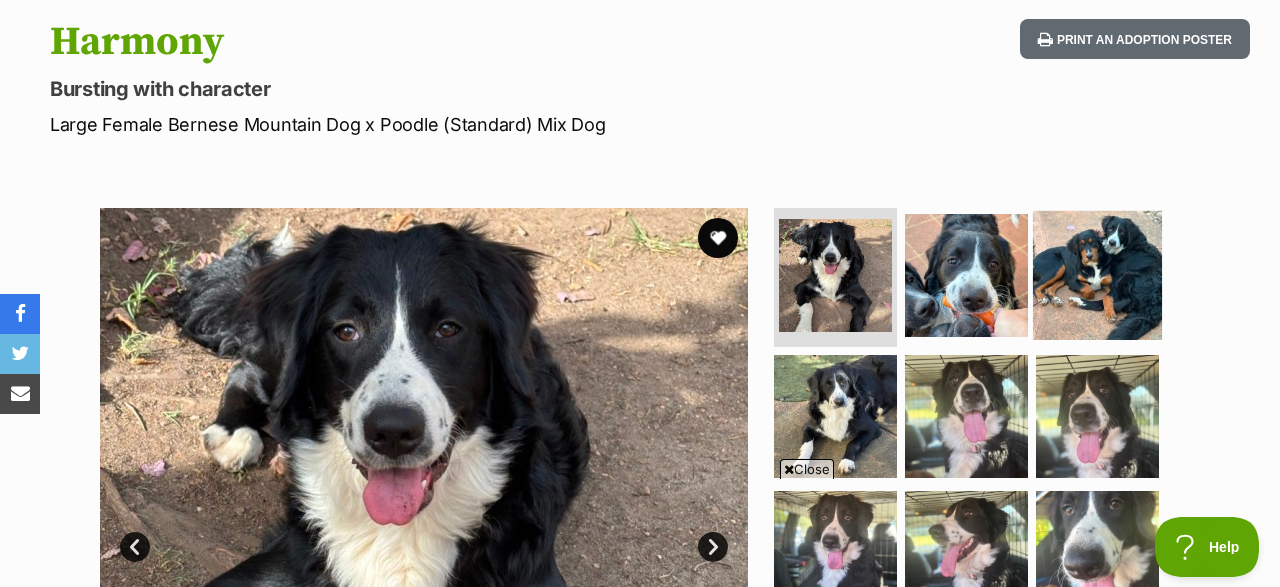 click at bounding box center [1097, 274] 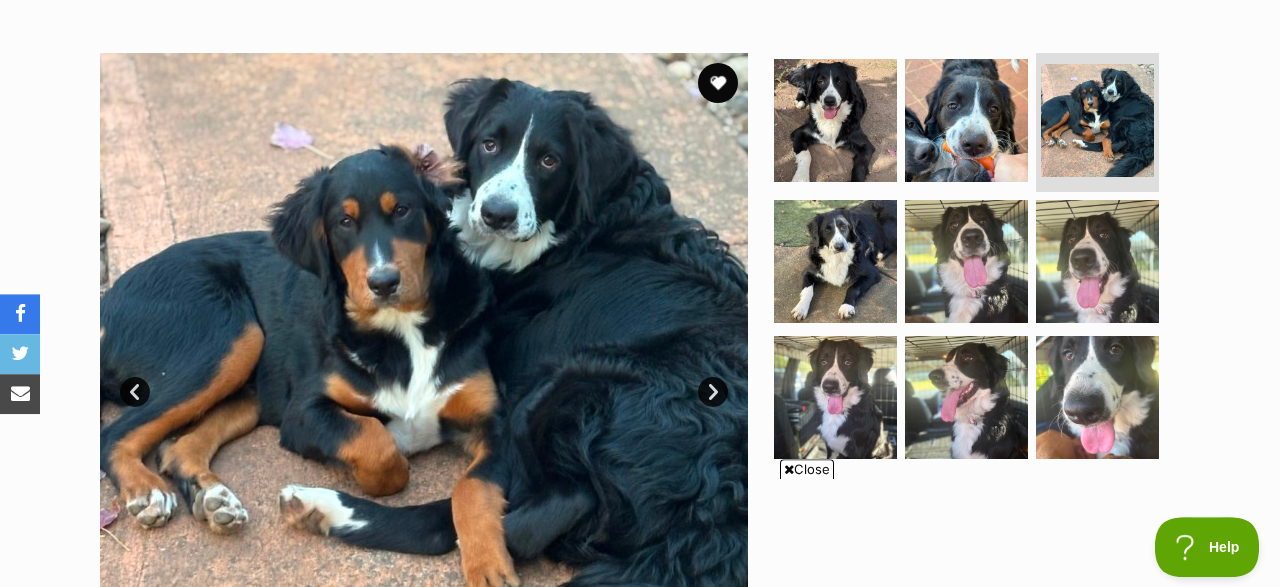 scroll, scrollTop: 416, scrollLeft: 0, axis: vertical 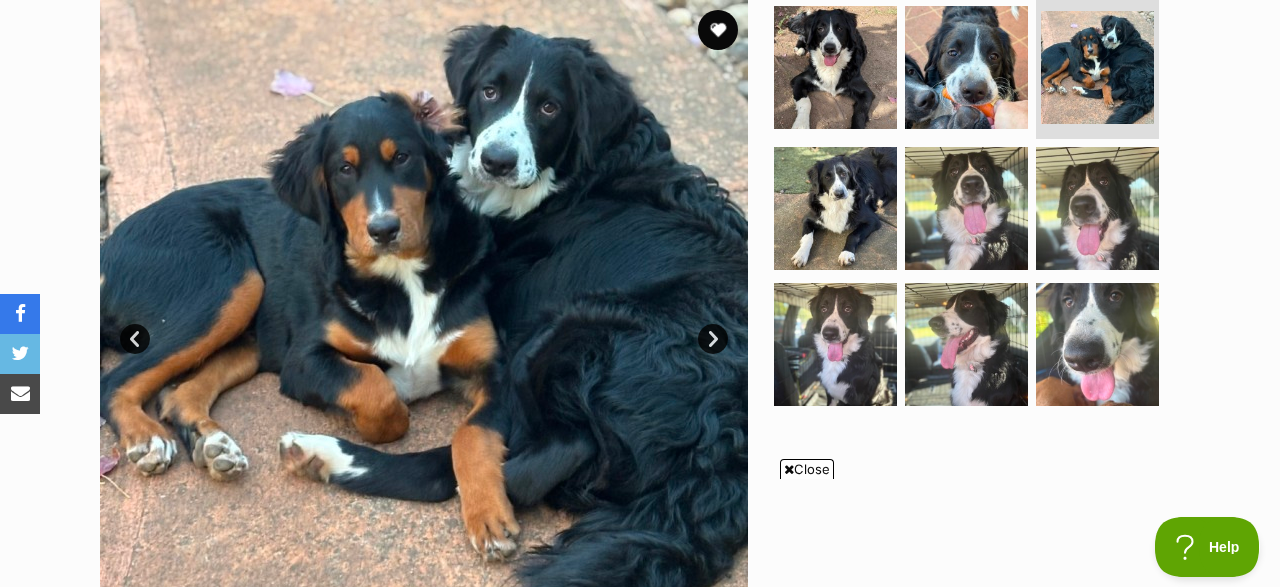 click on "Next" at bounding box center (713, 339) 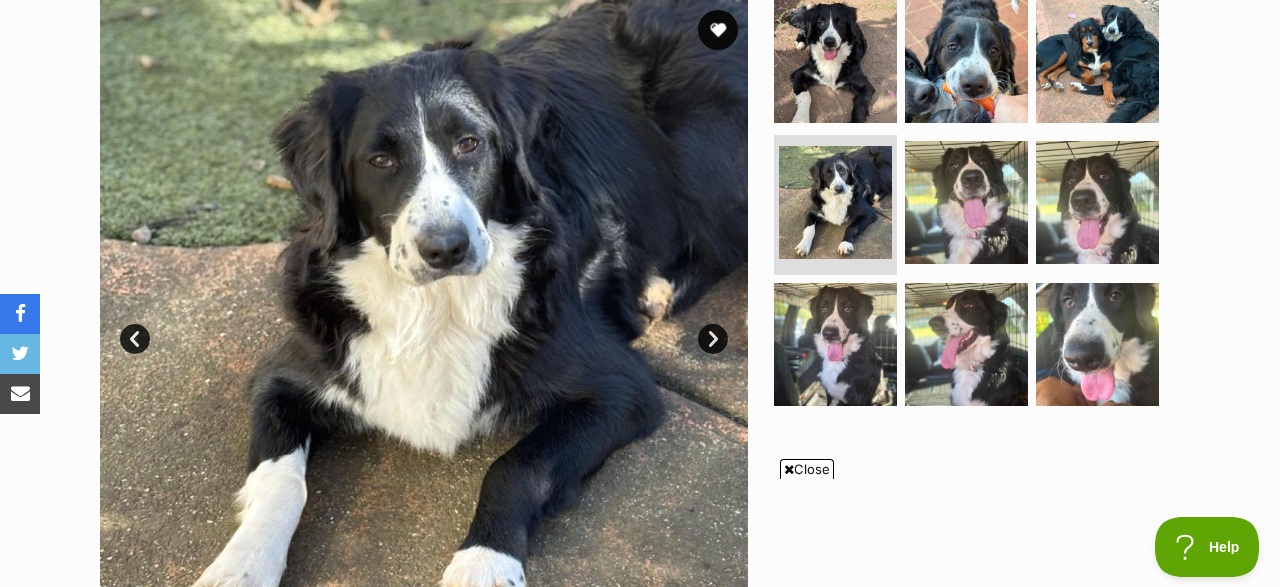 click on "Next" at bounding box center (713, 339) 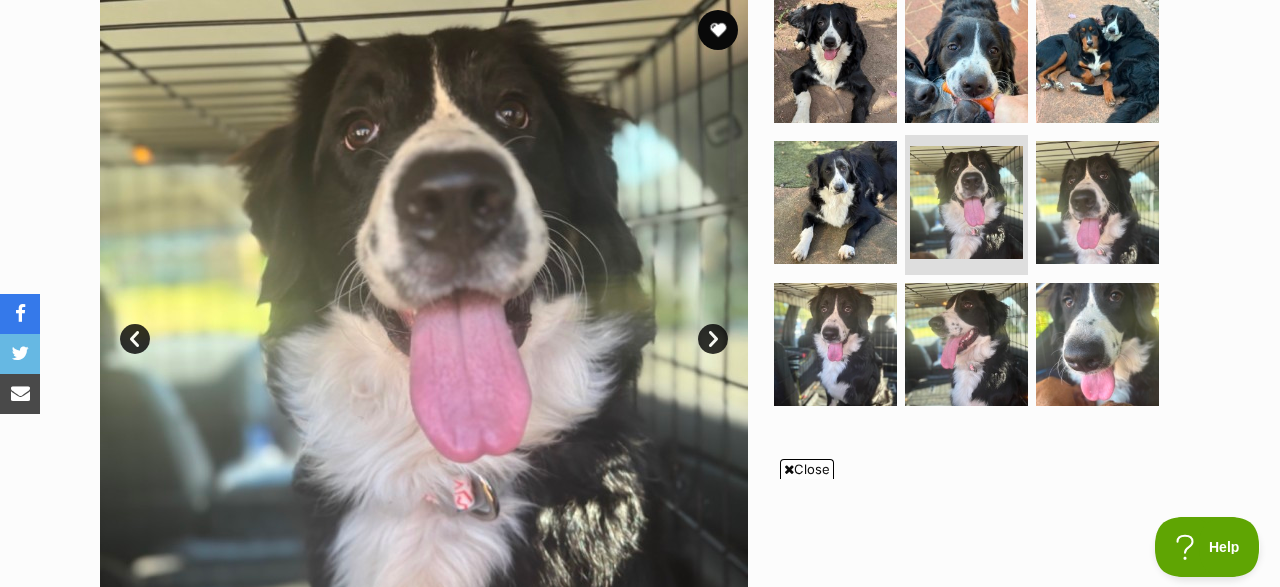 click on "Next" at bounding box center (713, 339) 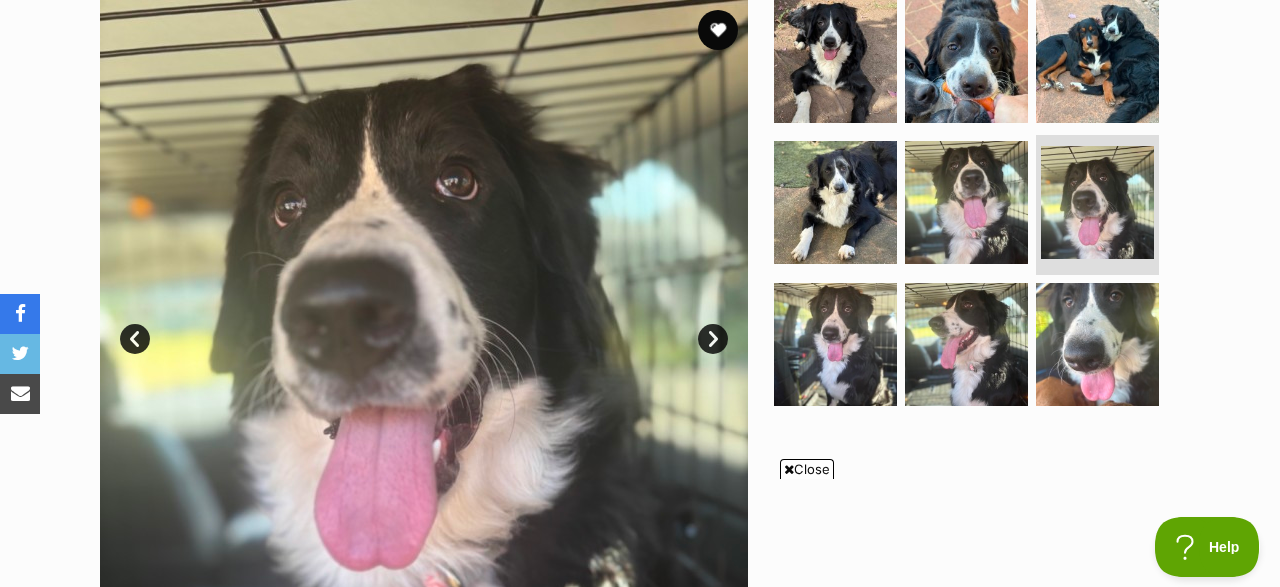 click on "Next" at bounding box center (713, 339) 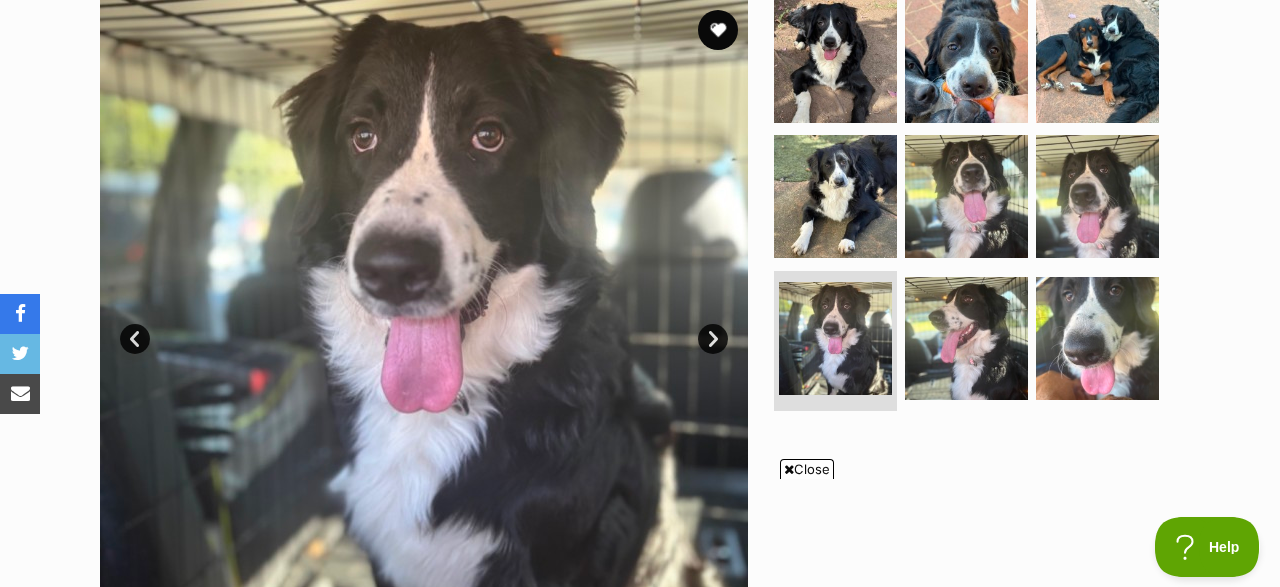click on "Next" at bounding box center (713, 339) 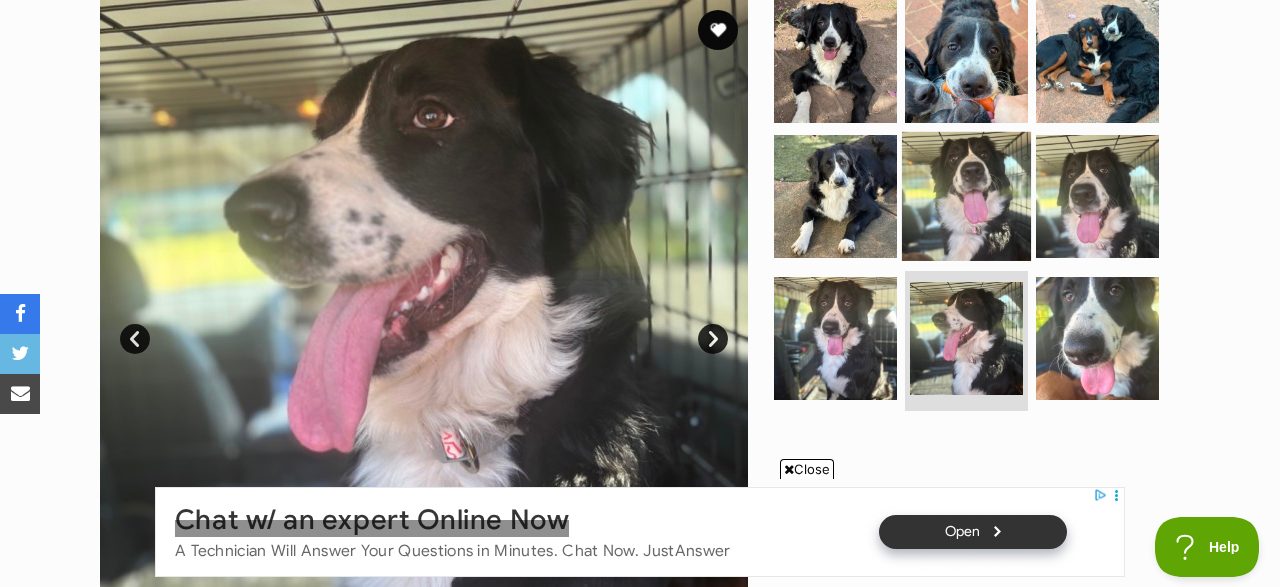 scroll, scrollTop: 0, scrollLeft: 0, axis: both 